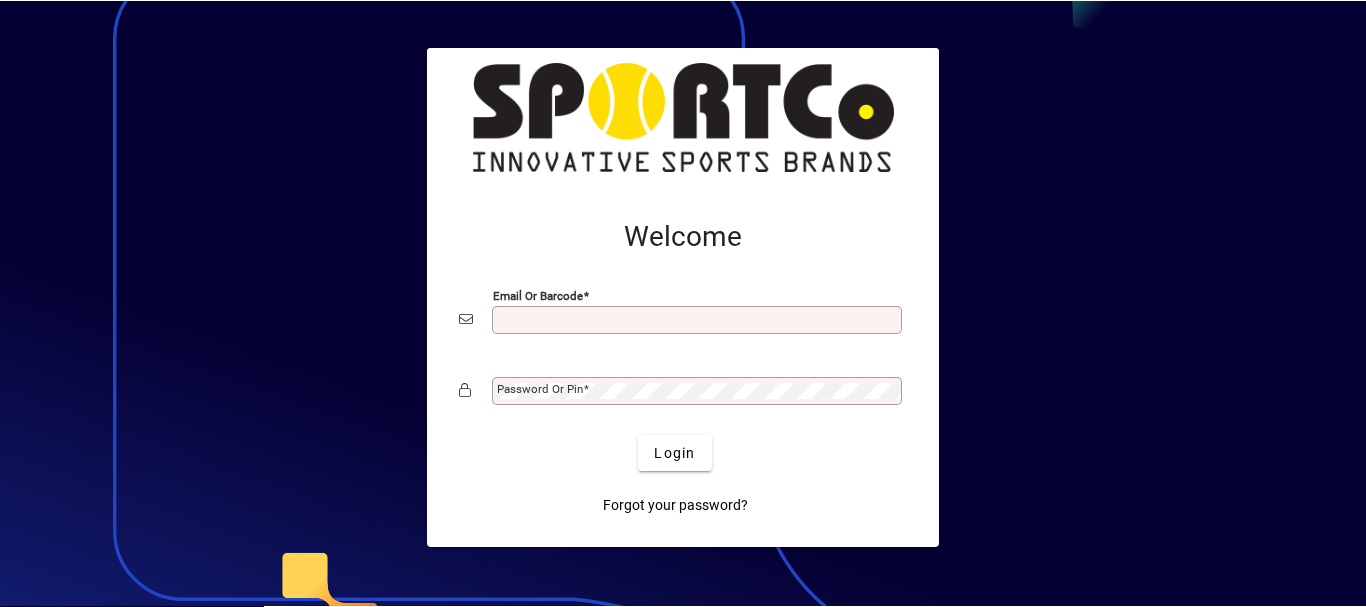 scroll, scrollTop: 0, scrollLeft: 0, axis: both 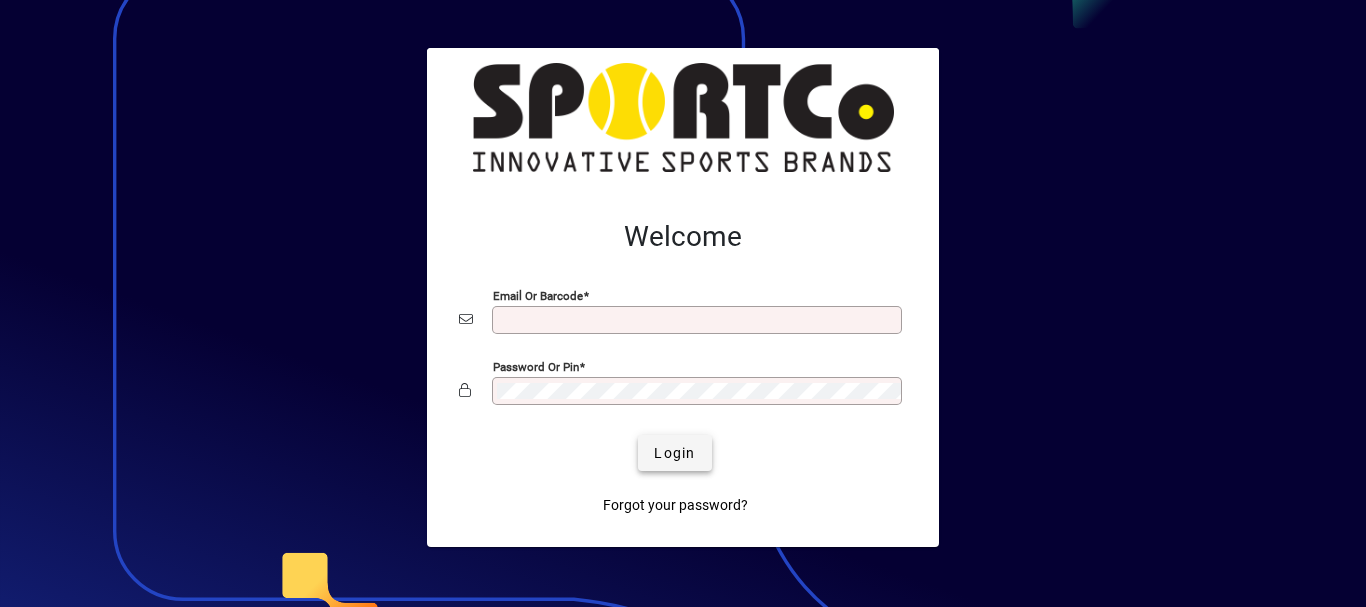 type on "**********" 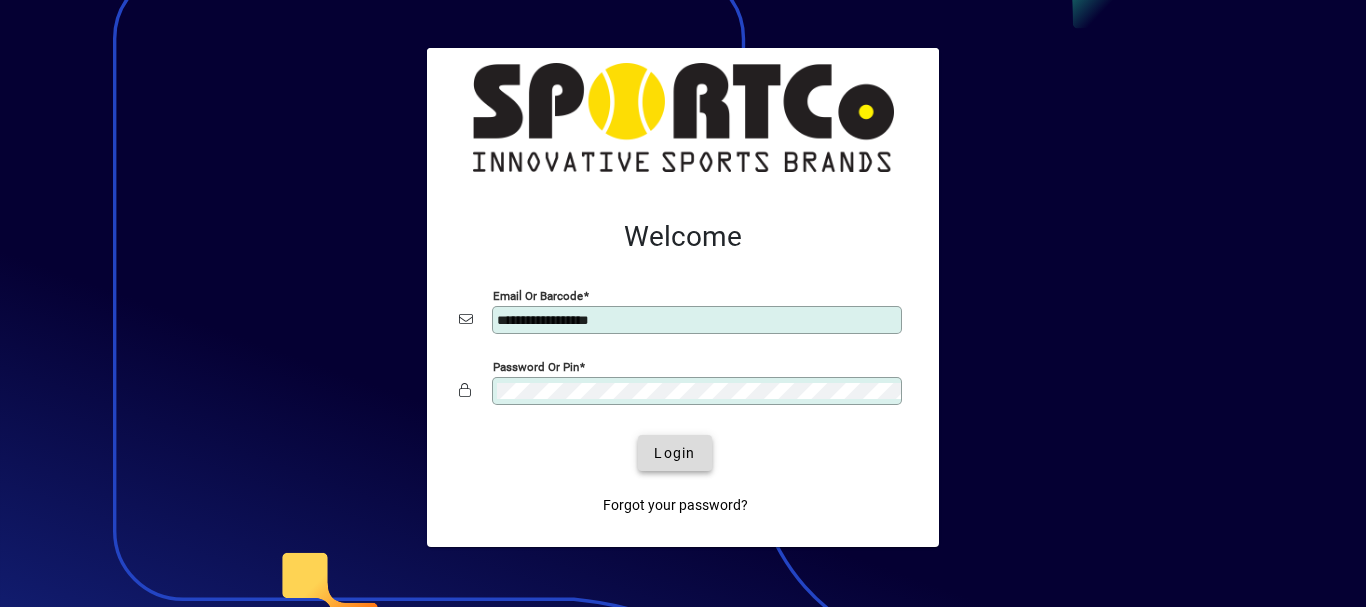 click on "Login" 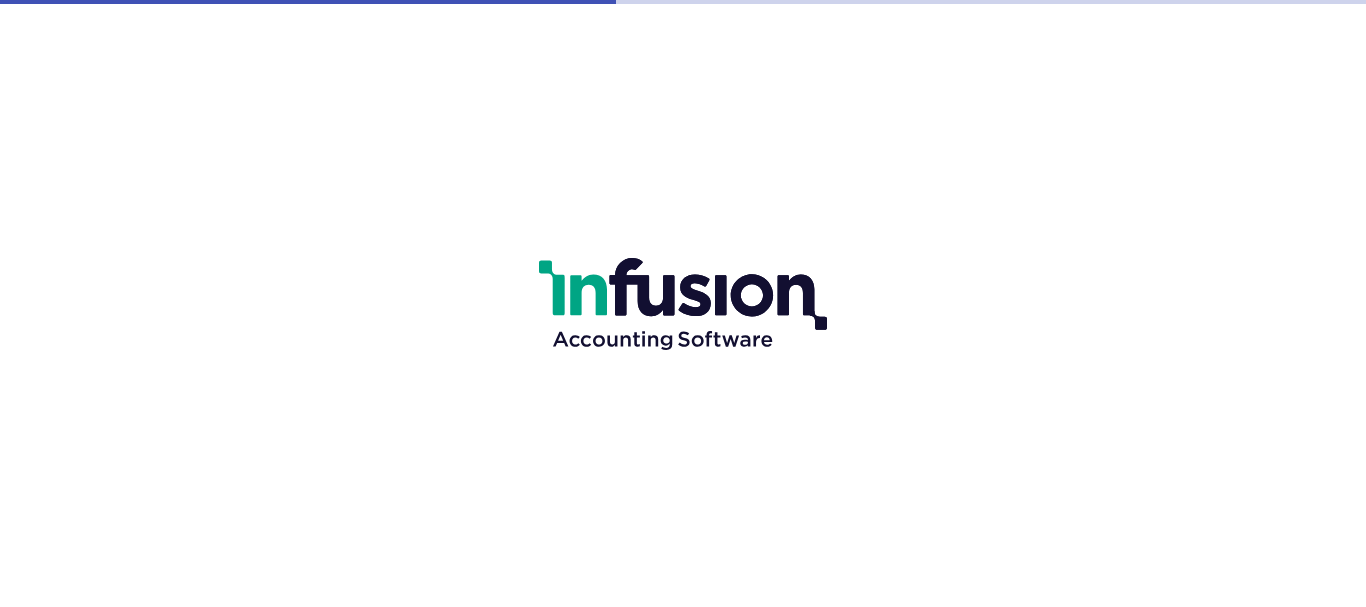 scroll, scrollTop: 0, scrollLeft: 0, axis: both 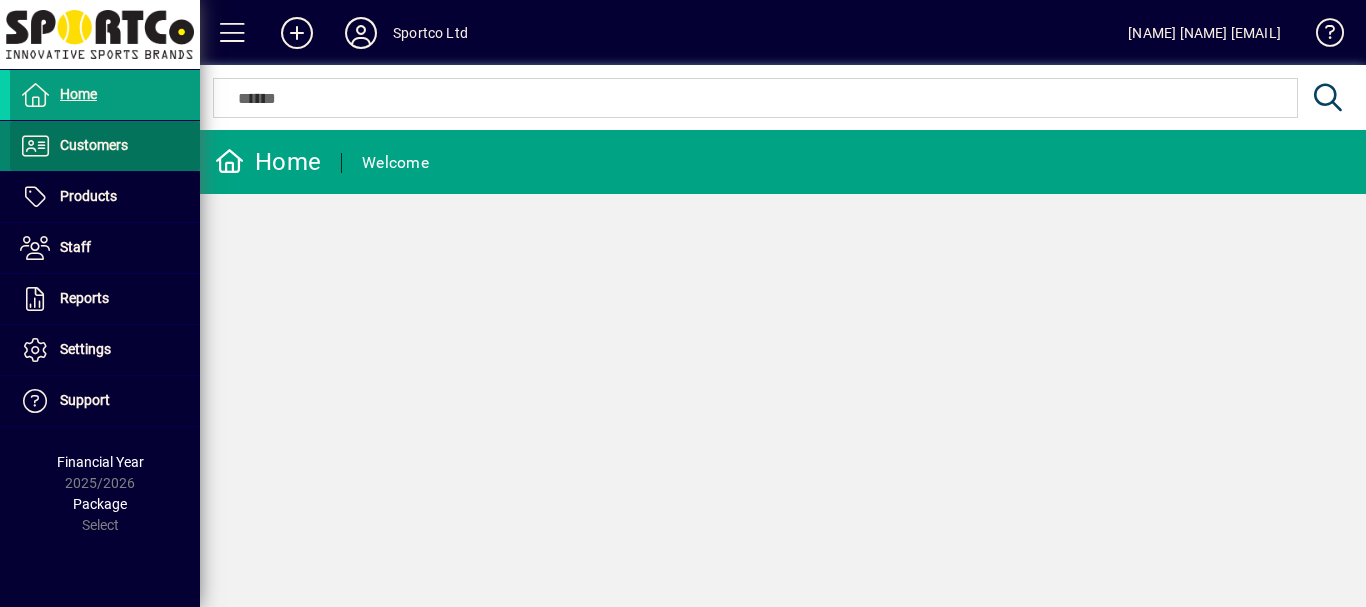 click on "Customers" at bounding box center (94, 145) 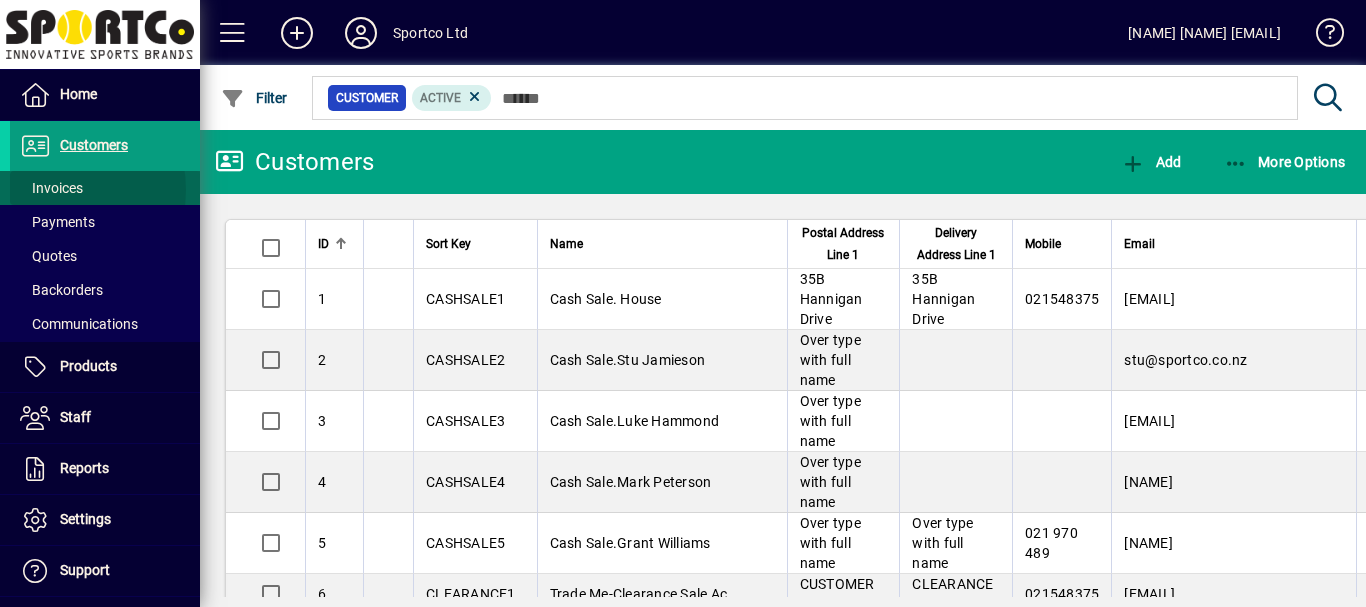 click on "Invoices" at bounding box center [51, 188] 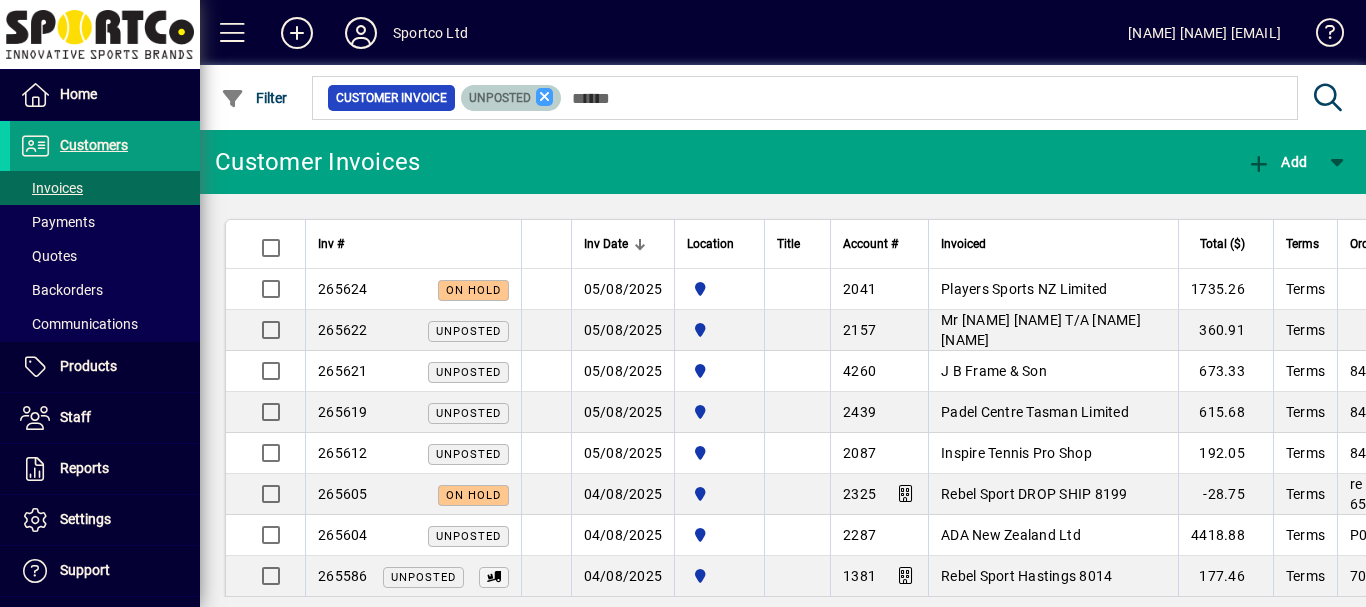 click at bounding box center [545, 97] 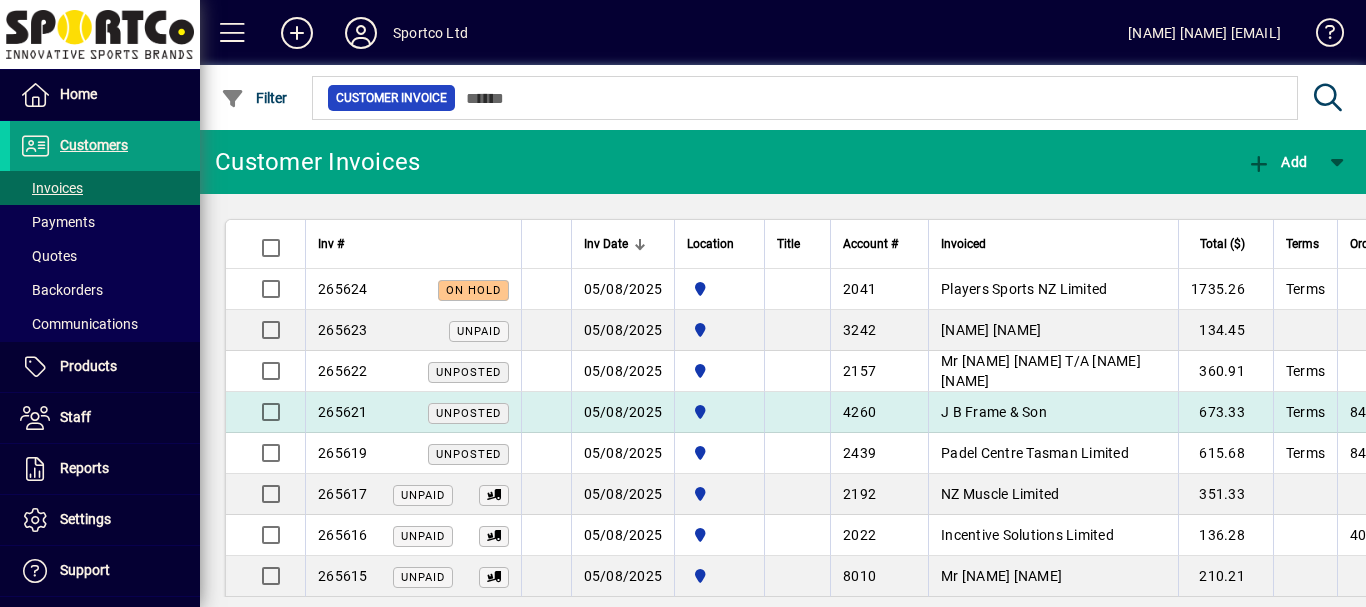 click on "J B Frame & Son" at bounding box center [994, 412] 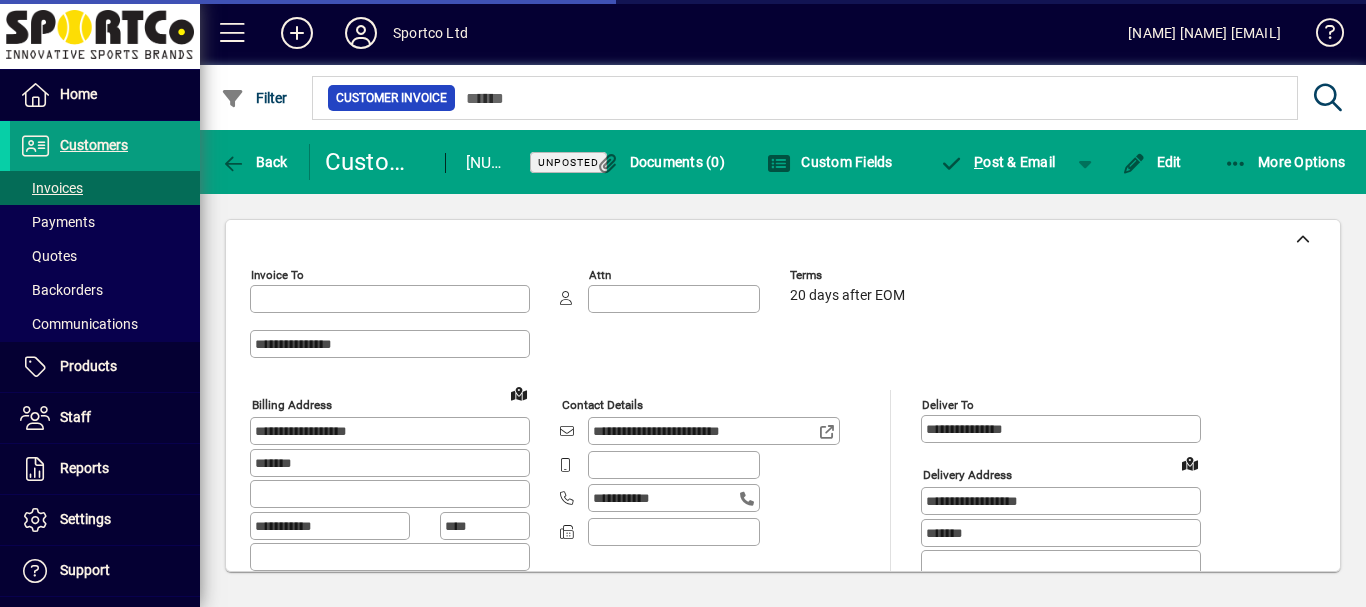 type on "**********" 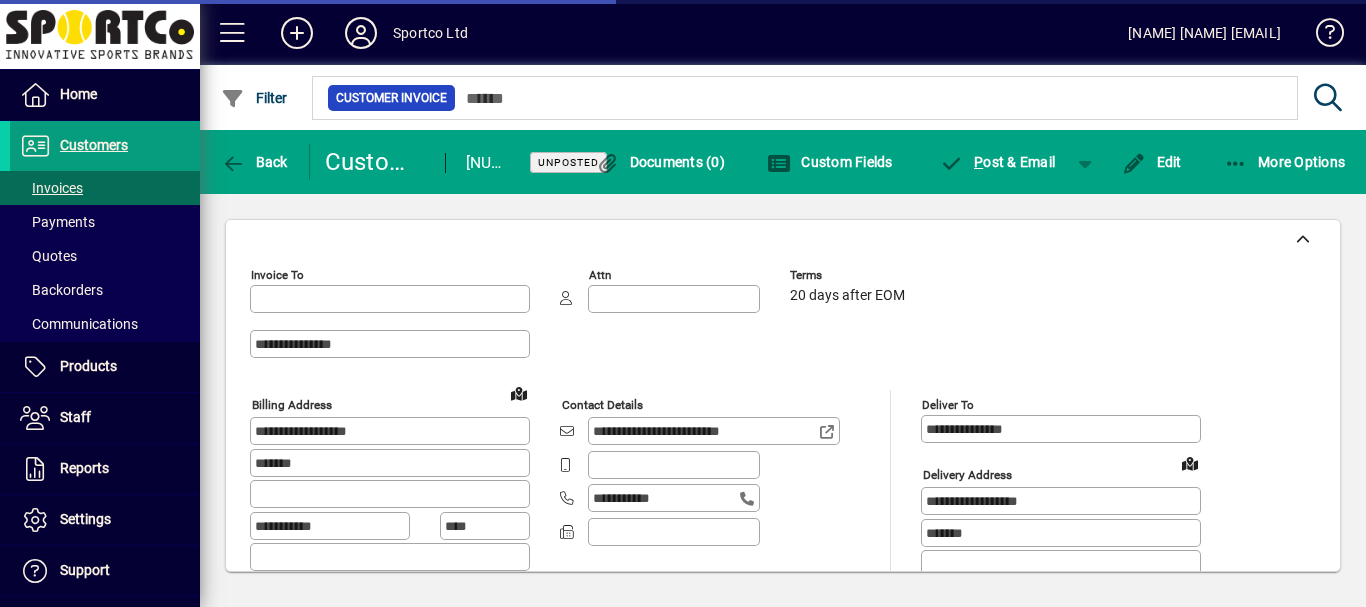 type on "**********" 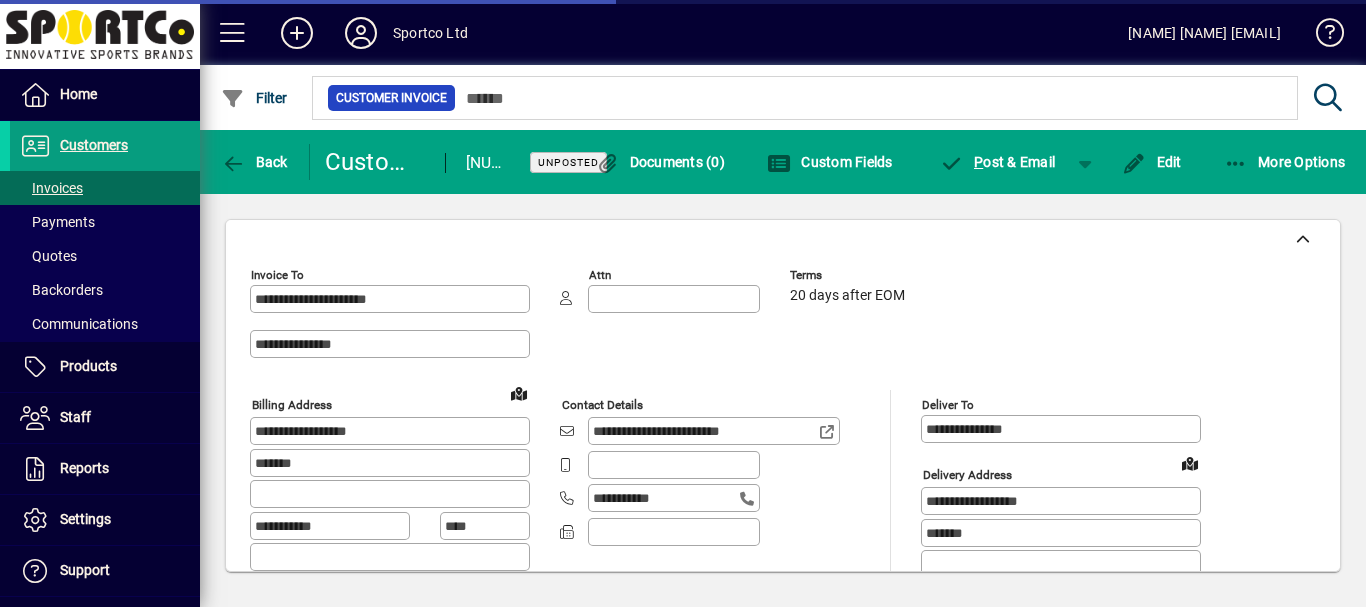 type on "**********" 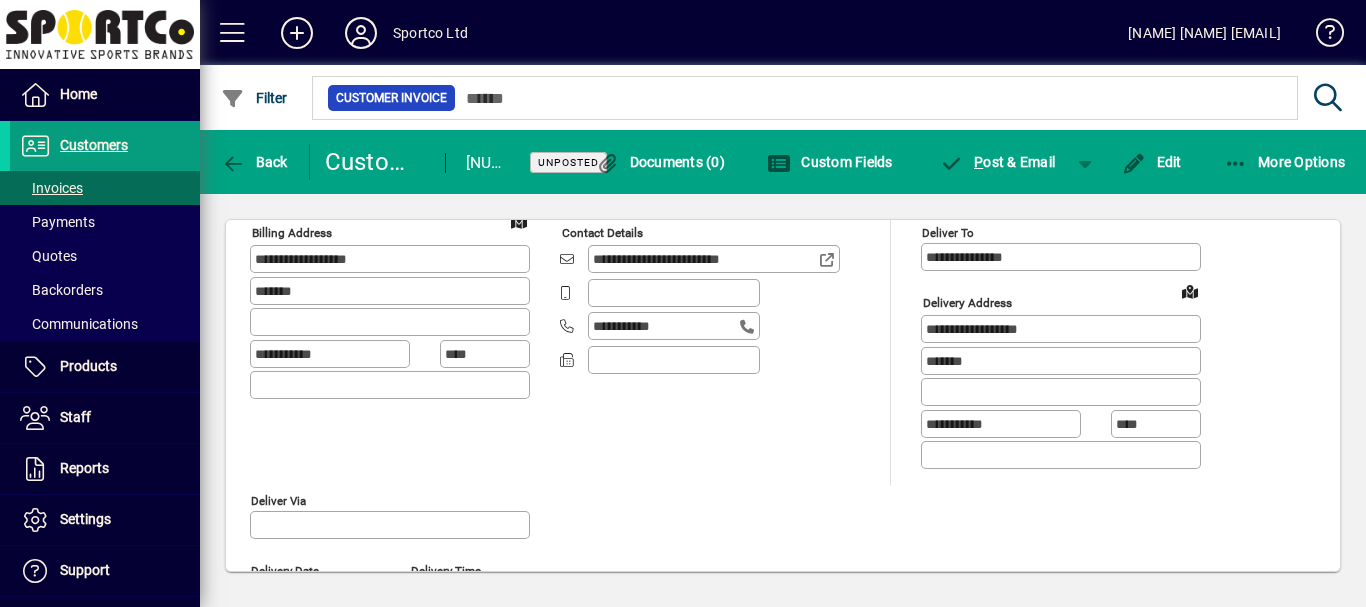 scroll, scrollTop: 0, scrollLeft: 0, axis: both 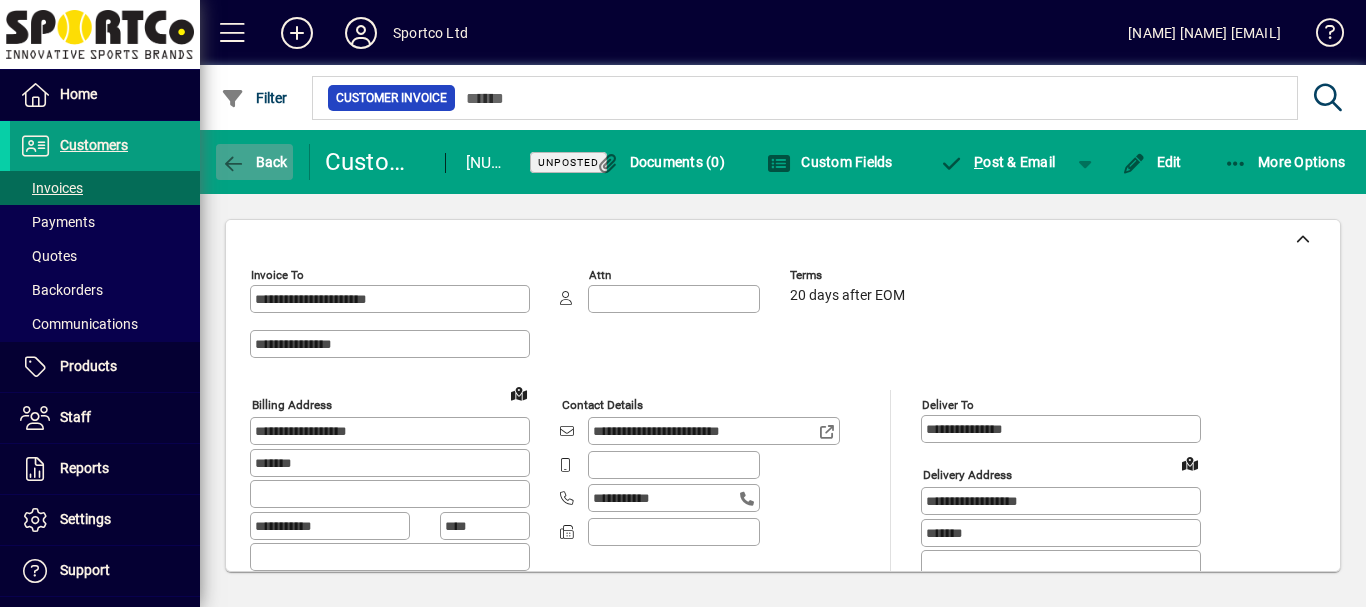 click on "Back" 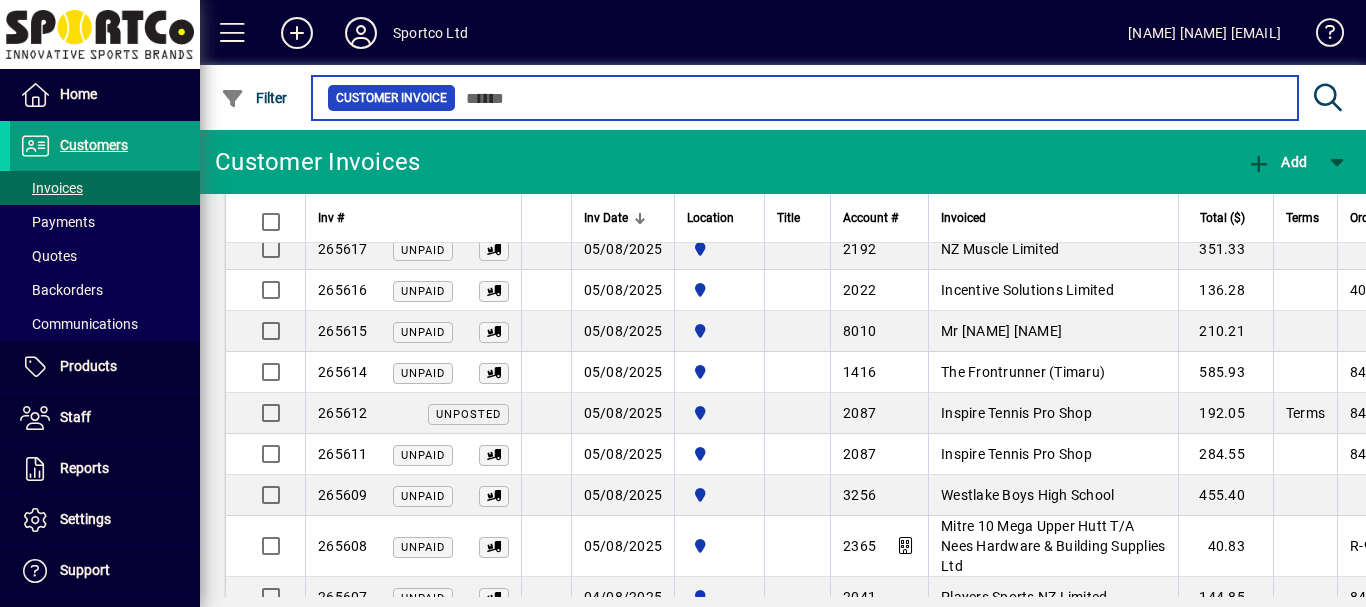 scroll, scrollTop: 257, scrollLeft: 0, axis: vertical 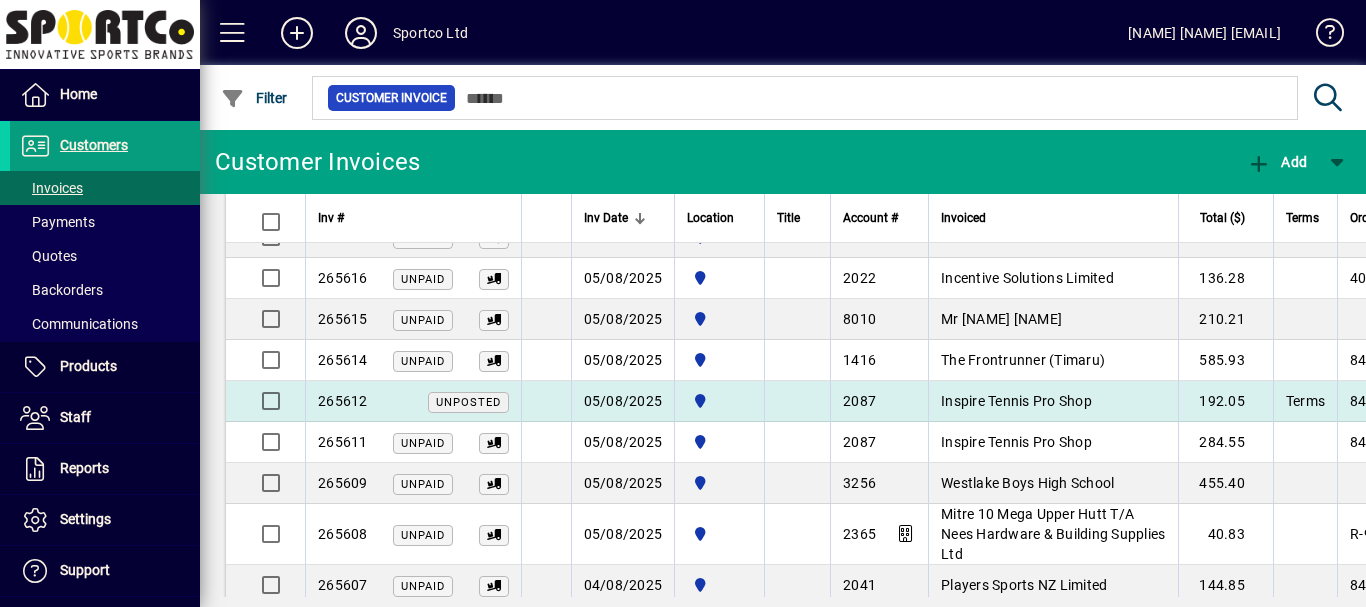 click on "Inspire Tennis Pro Shop" at bounding box center (1016, 401) 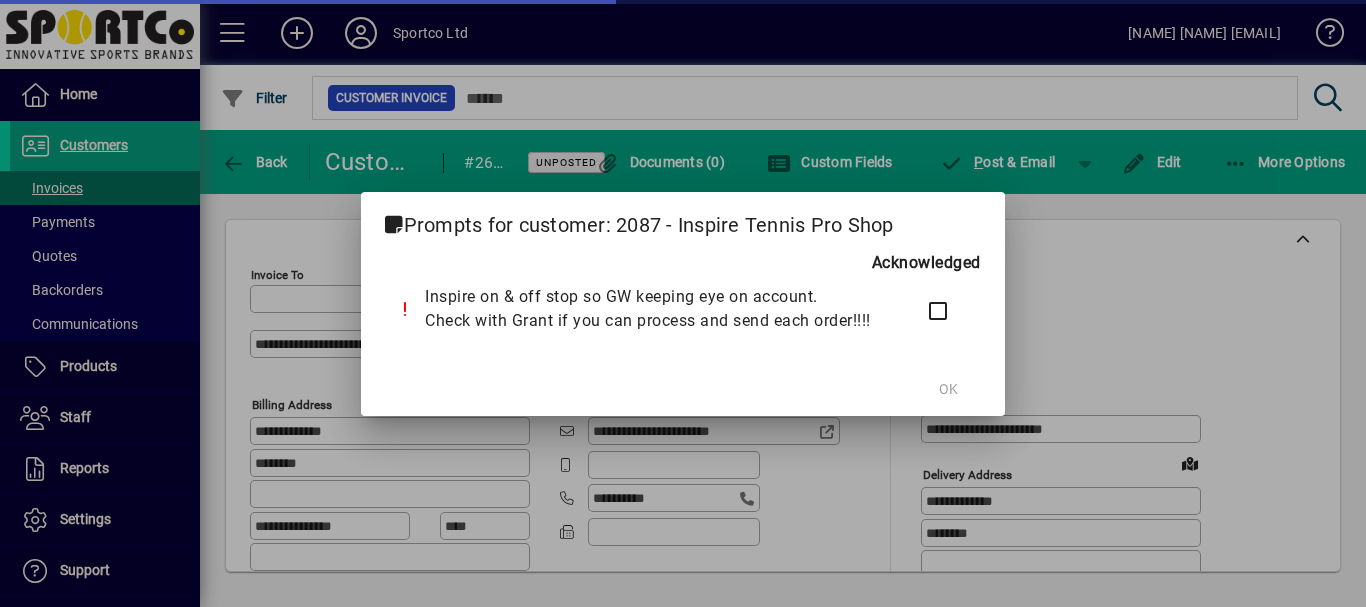 type on "**********" 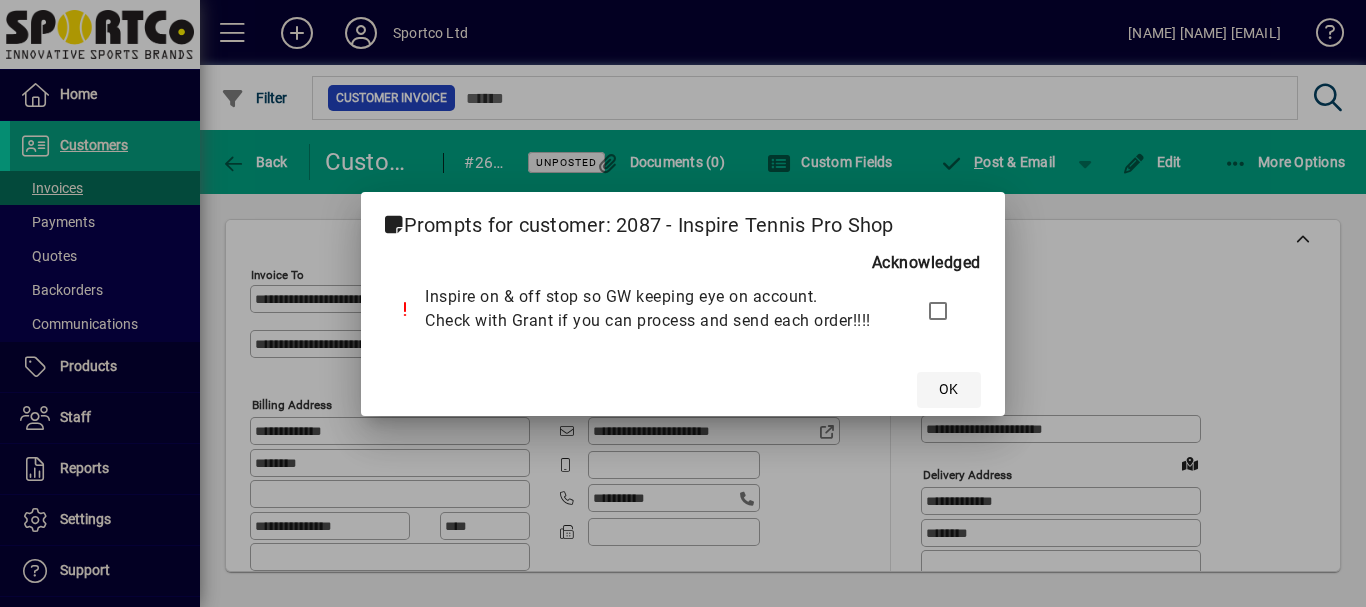 click on "OK" 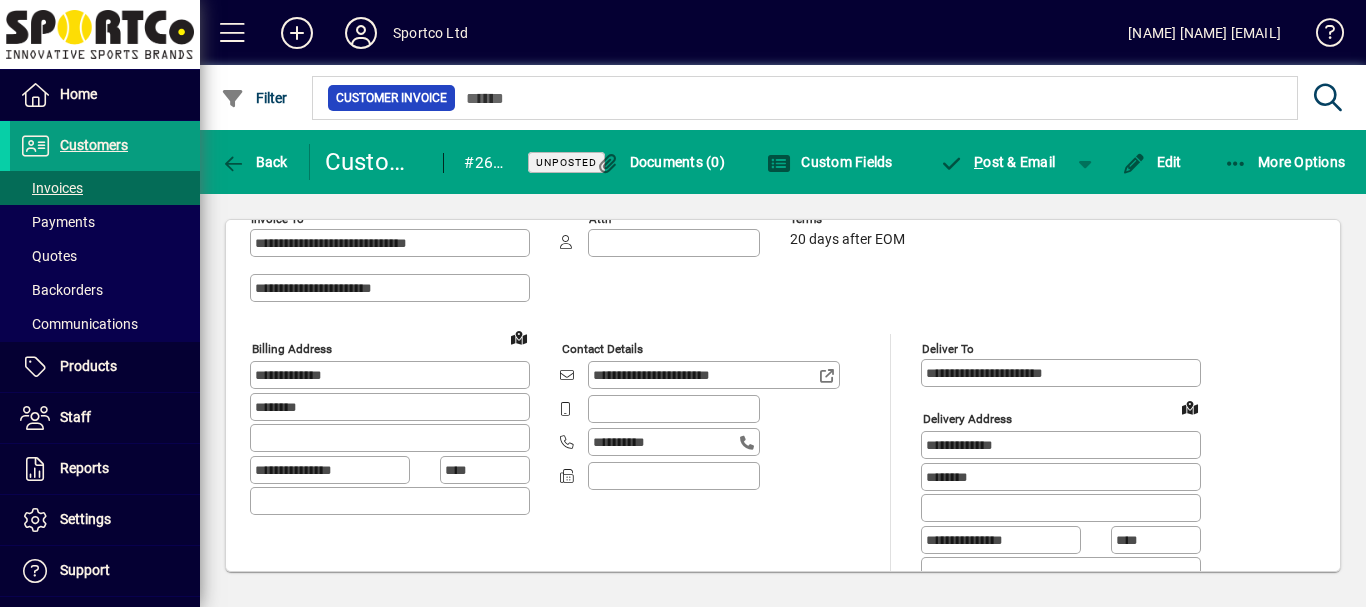 scroll, scrollTop: 0, scrollLeft: 0, axis: both 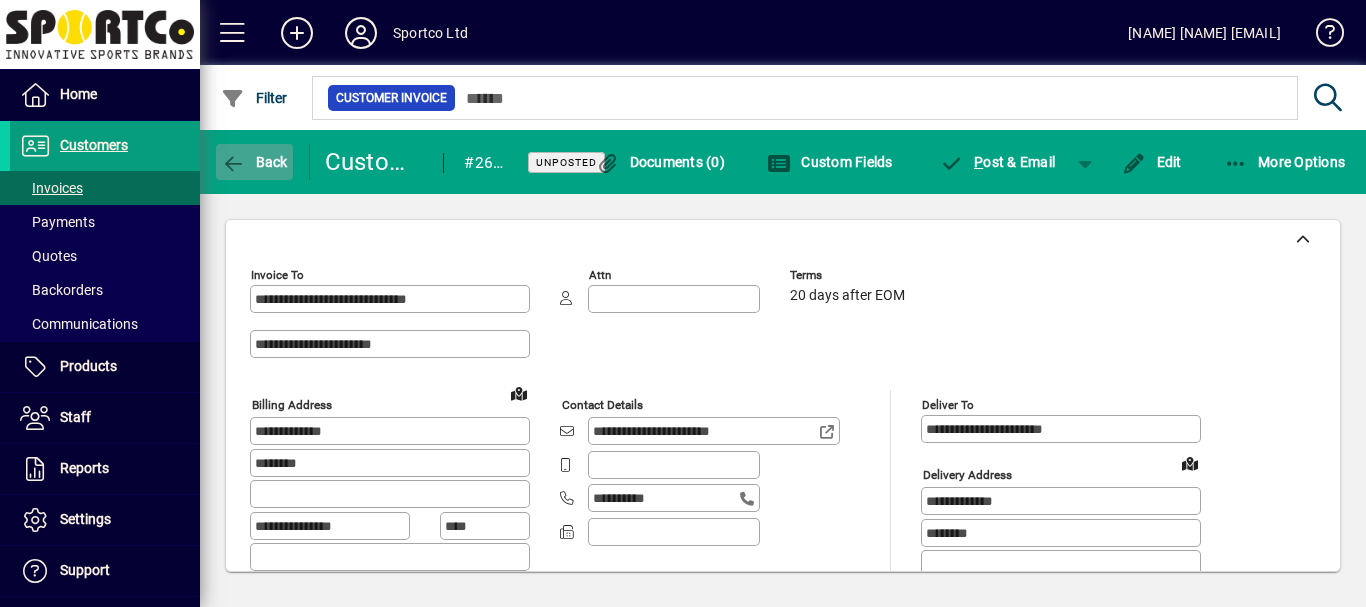 click on "Back" 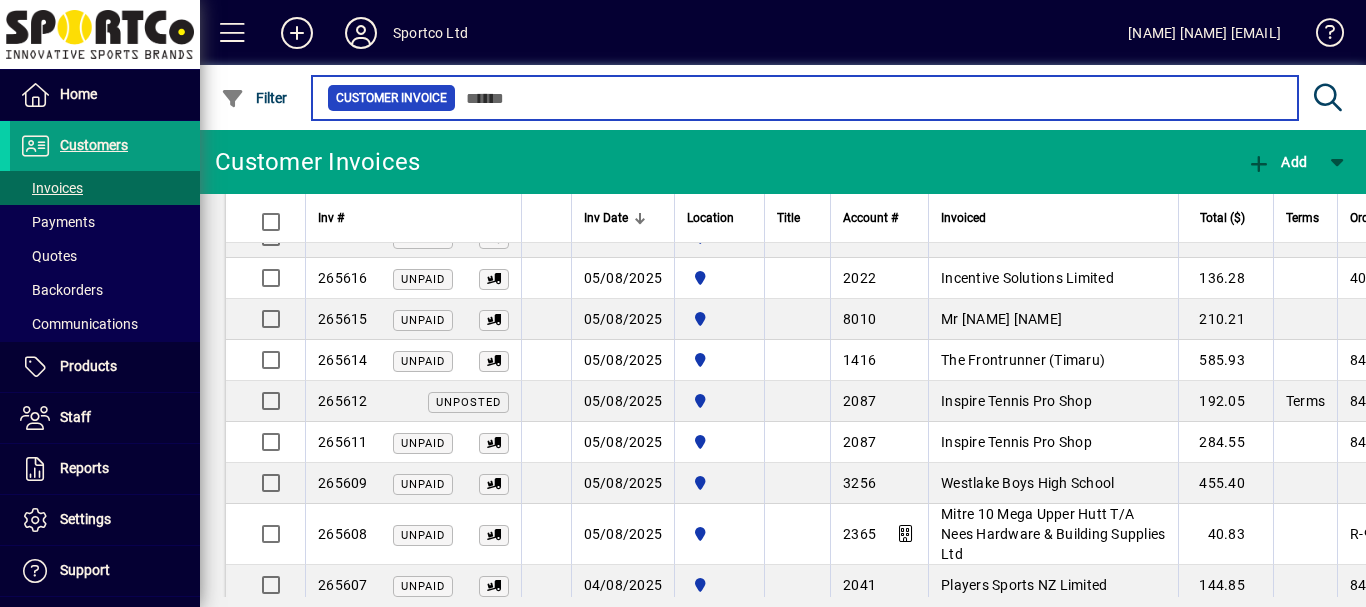 scroll, scrollTop: 268, scrollLeft: 0, axis: vertical 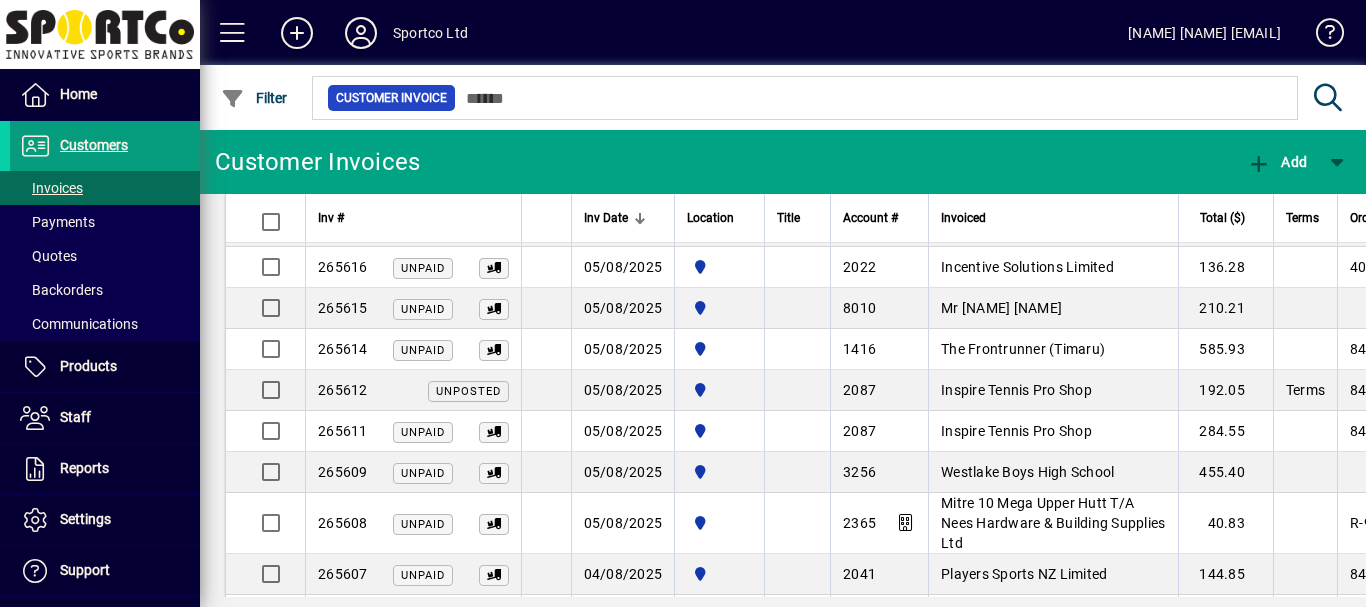 click on "Inspire Tennis Pro Shop" at bounding box center (1016, 431) 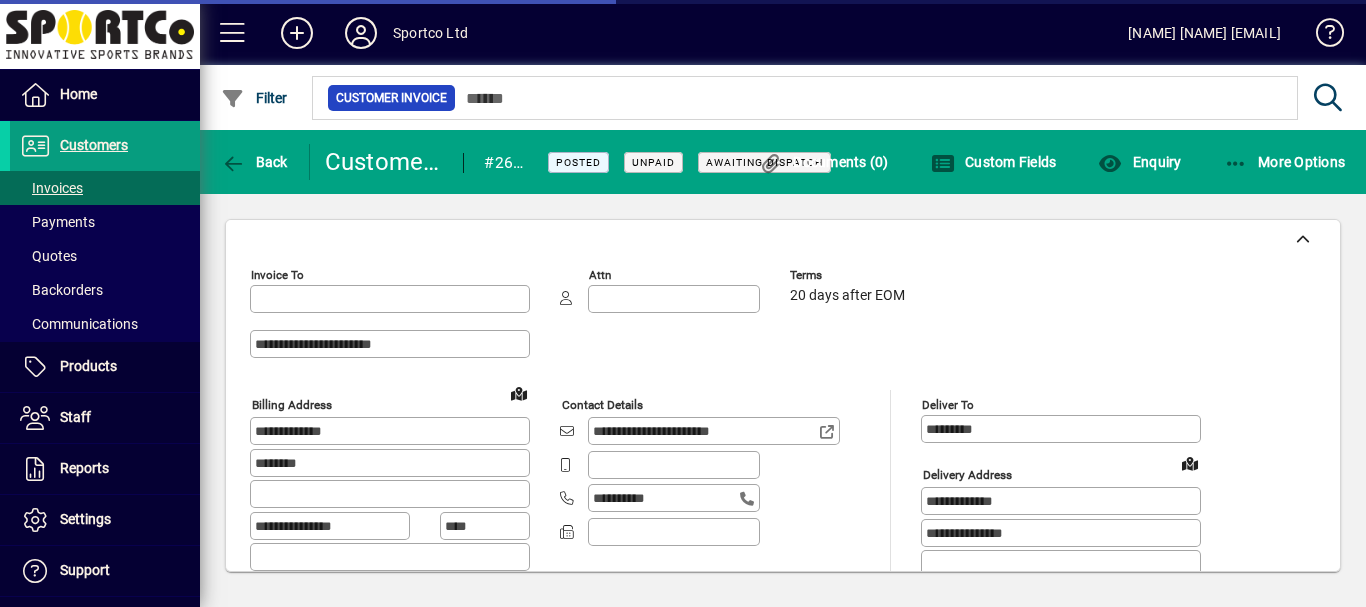 type on "**********" 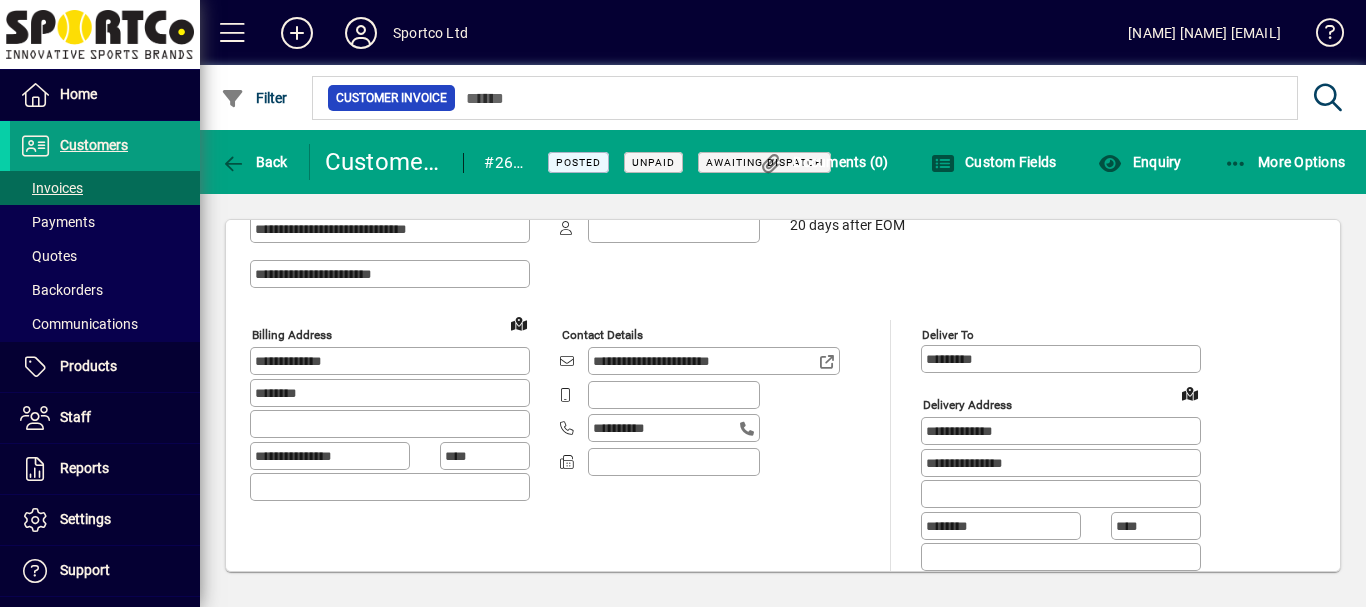 scroll, scrollTop: 66, scrollLeft: 0, axis: vertical 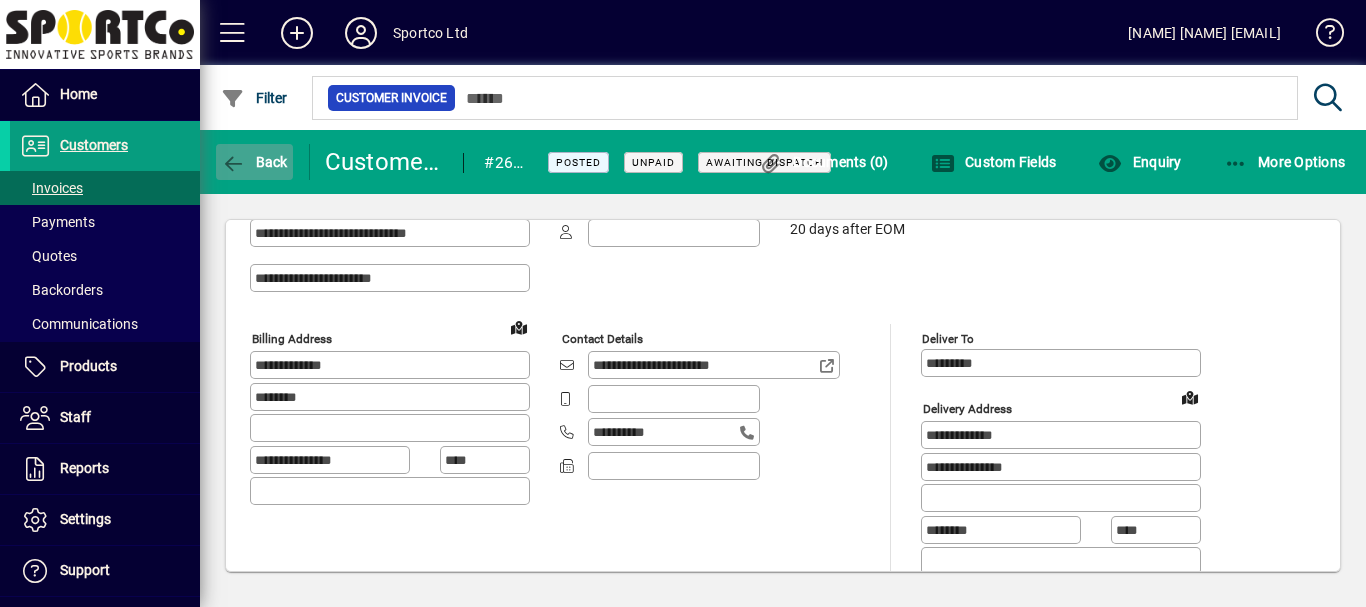 click on "Back" 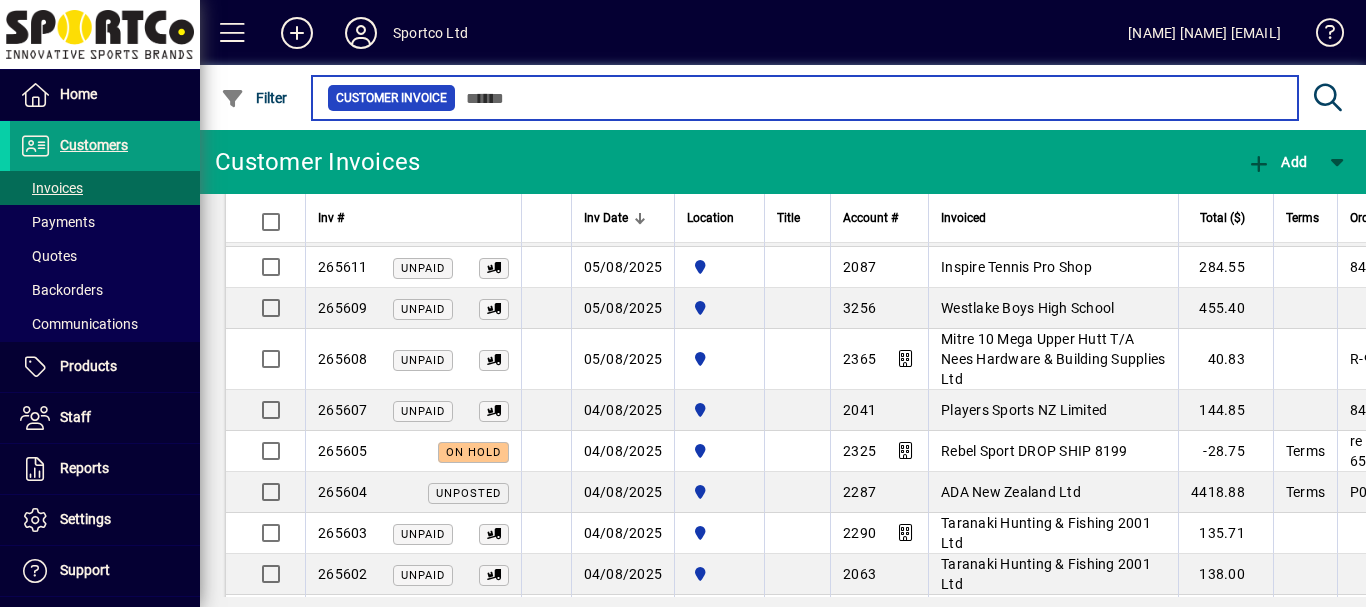 scroll, scrollTop: 0, scrollLeft: 0, axis: both 